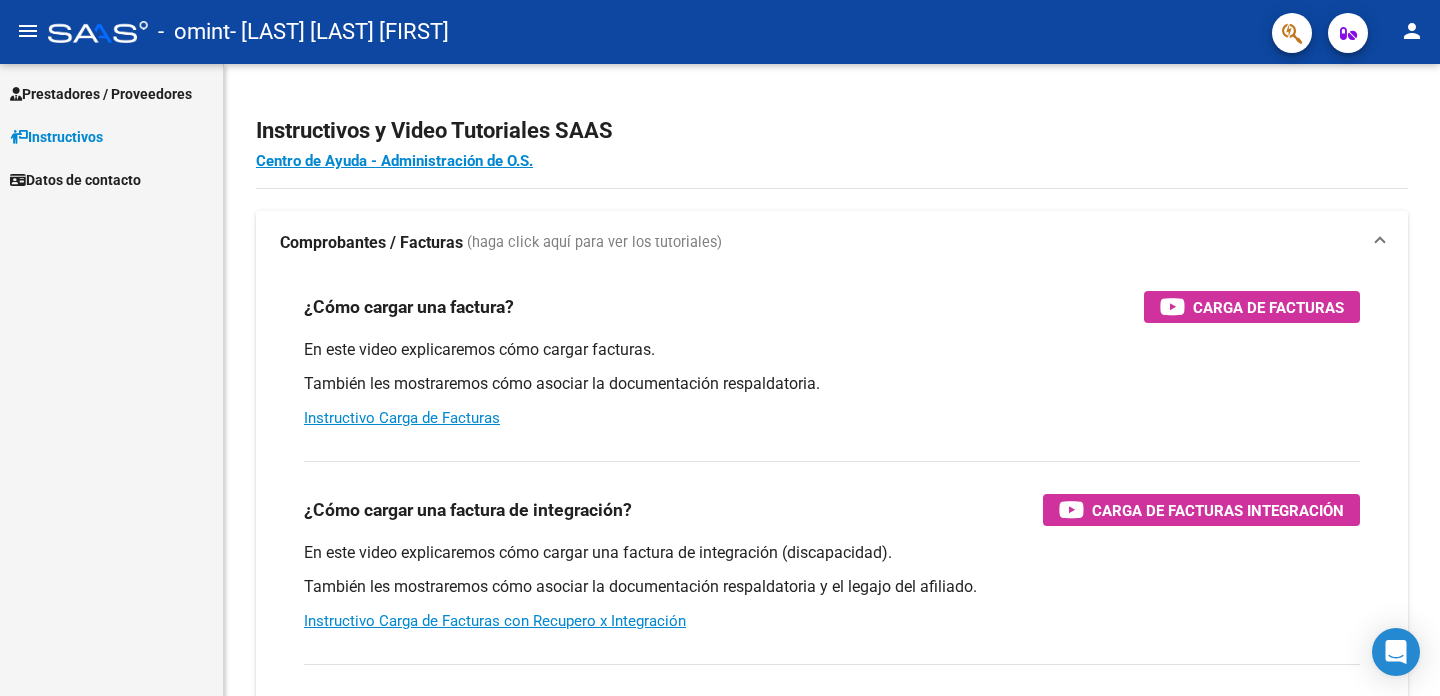 scroll, scrollTop: 0, scrollLeft: 0, axis: both 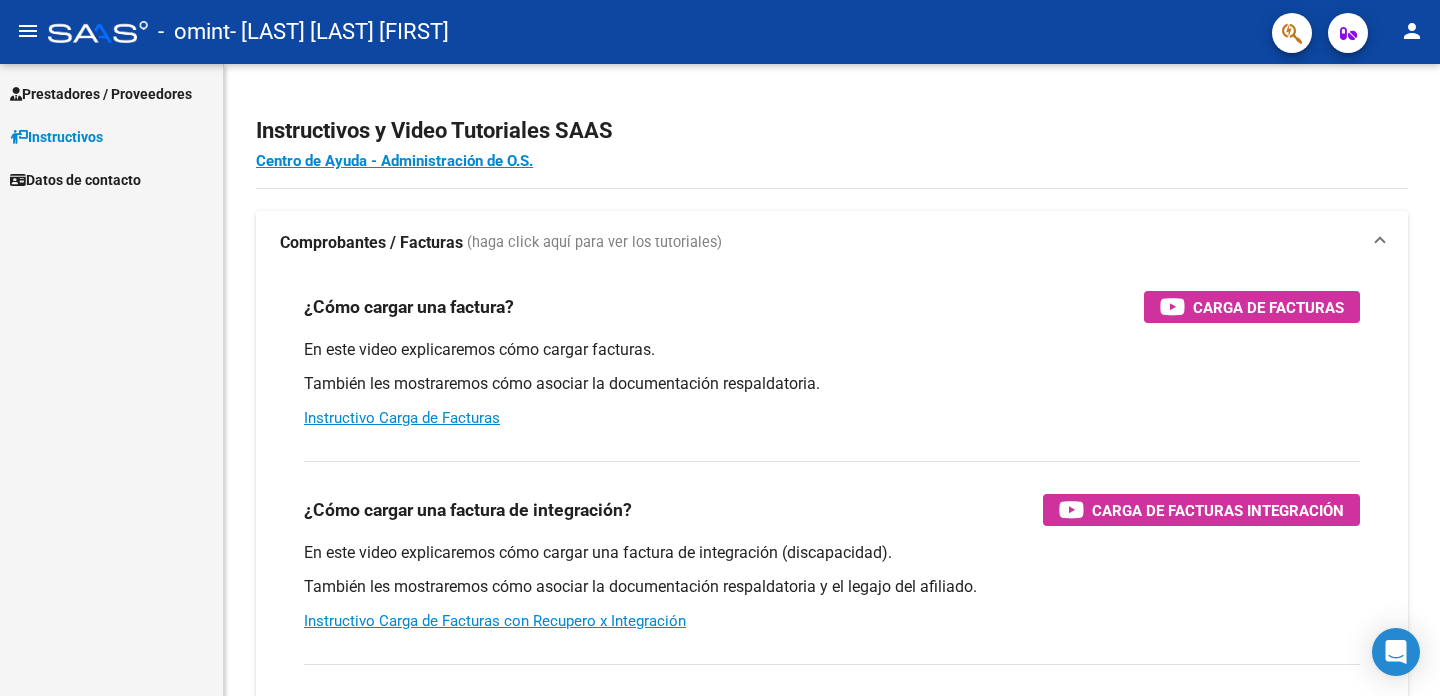 click on "Prestadores / Proveedores" at bounding box center [101, 94] 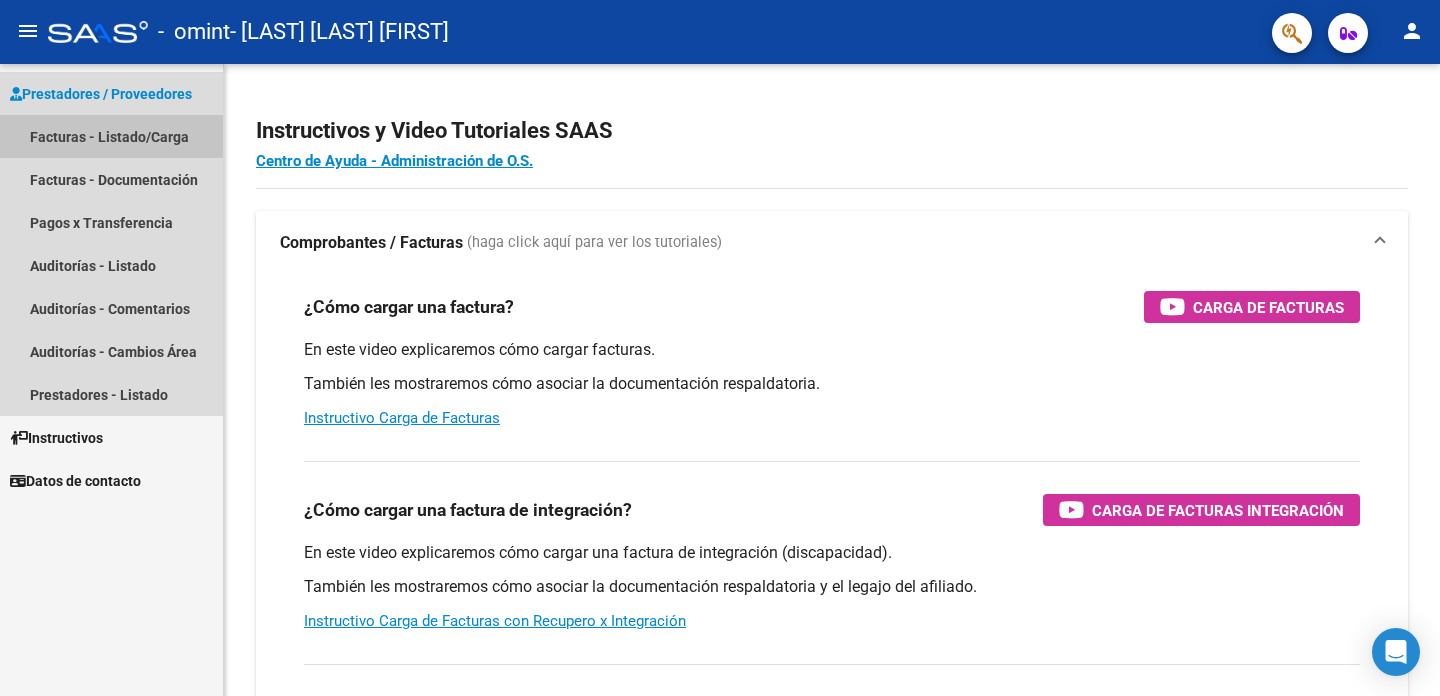 click on "Facturas - Listado/Carga" at bounding box center (111, 136) 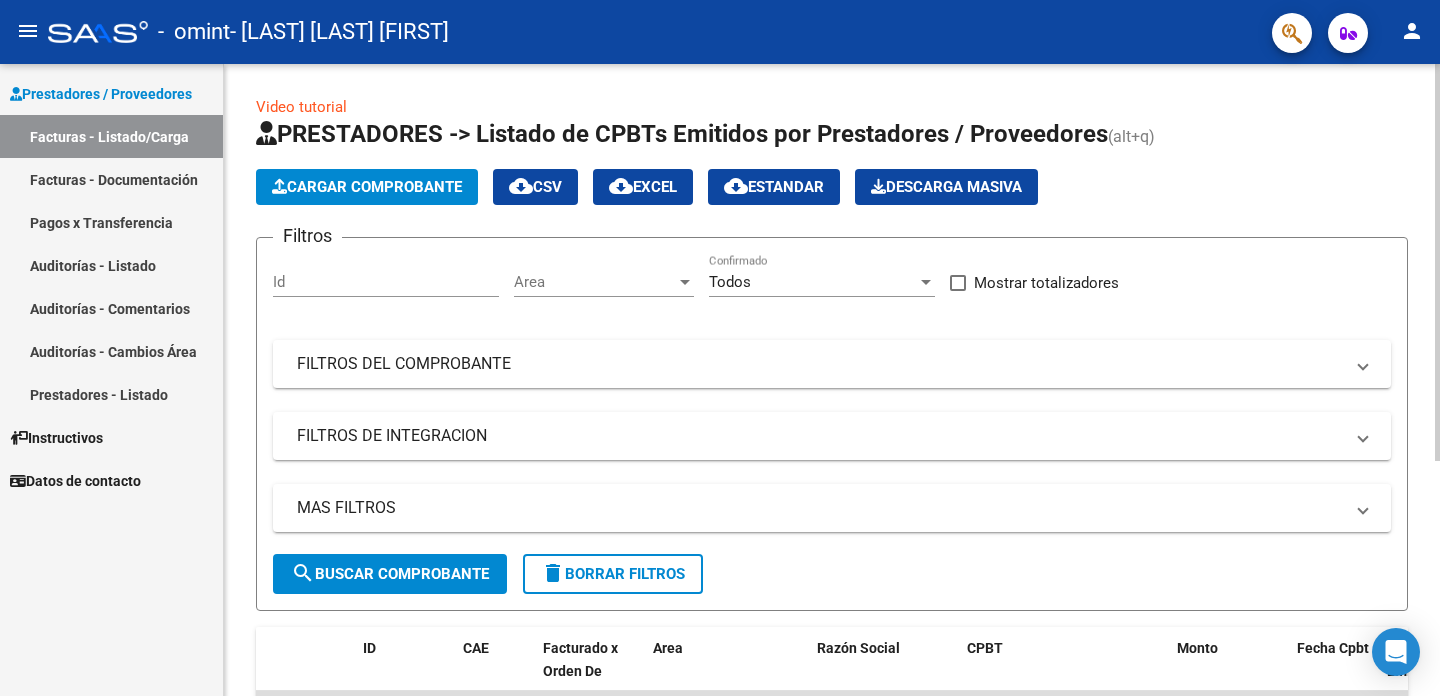 click on "Id" at bounding box center (386, 282) 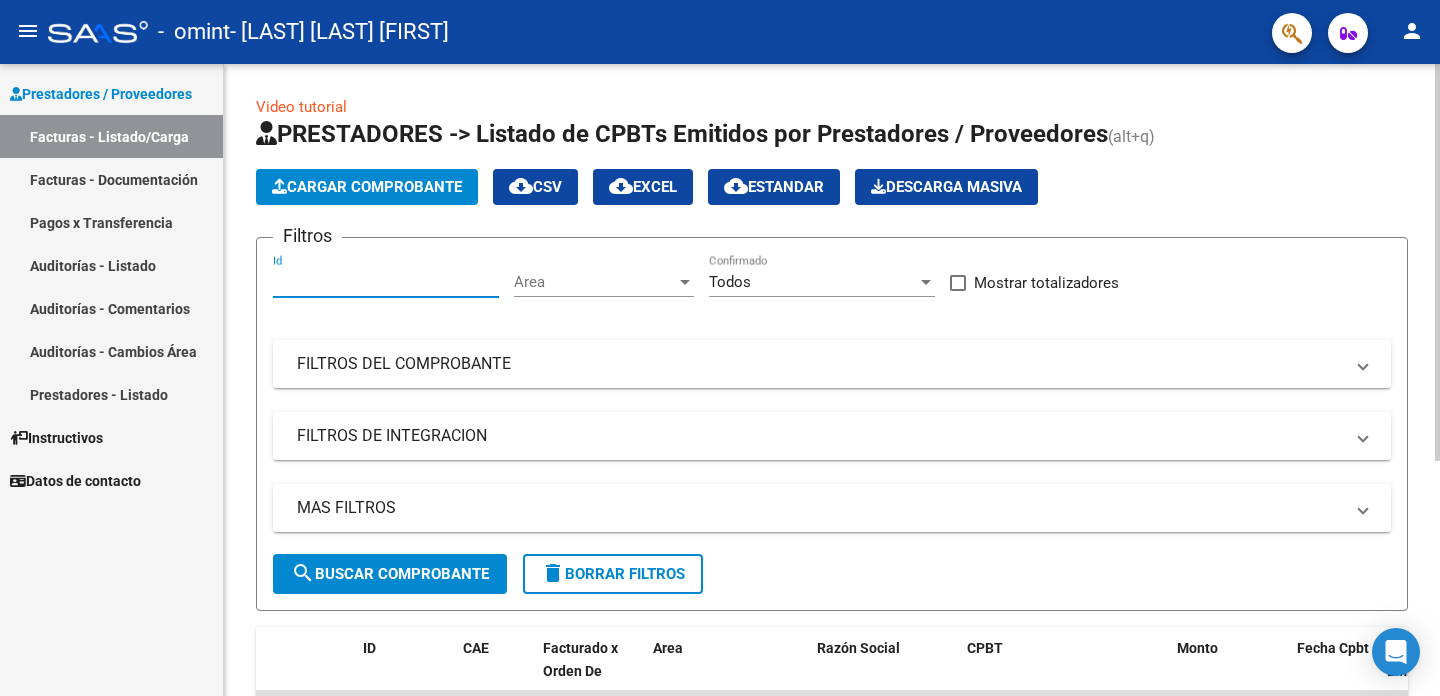 click on "Cargar Comprobante" 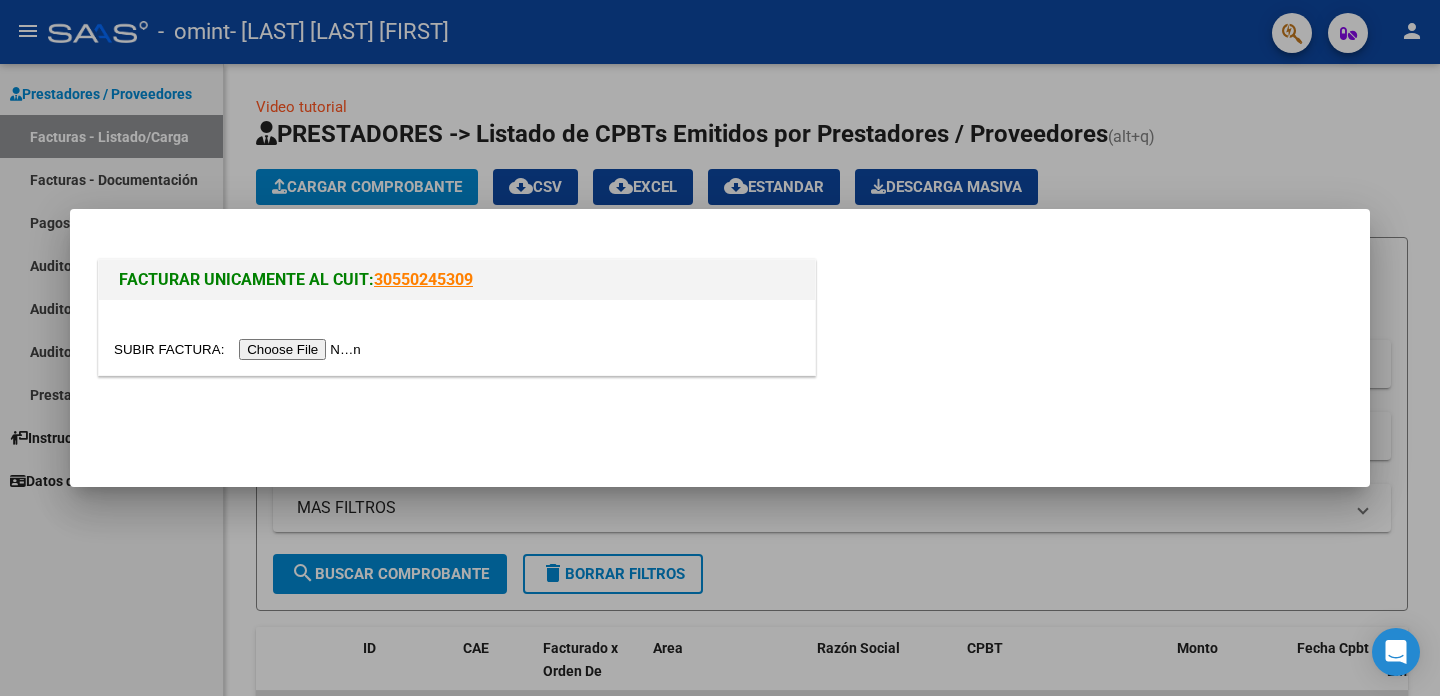 click at bounding box center [240, 349] 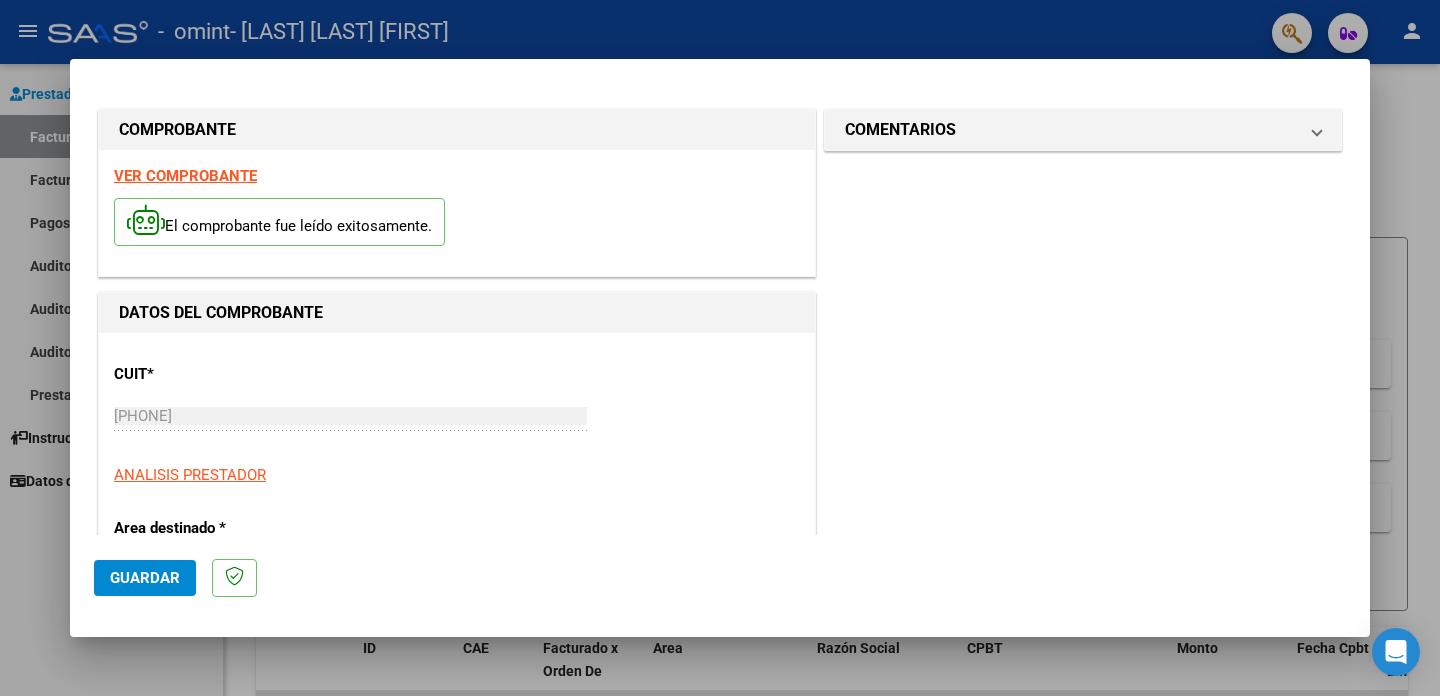 click on "El comprobante fue leído exitosamente." at bounding box center (279, 222) 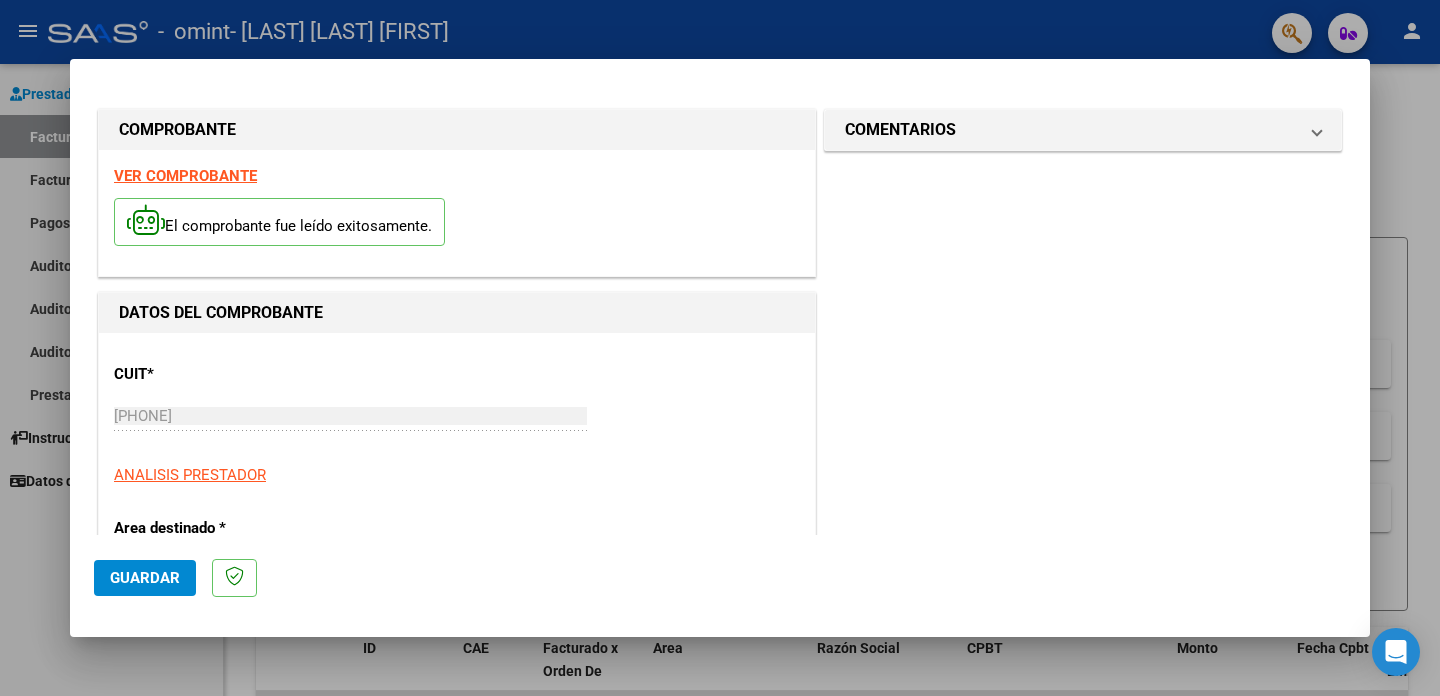 click at bounding box center [146, 220] 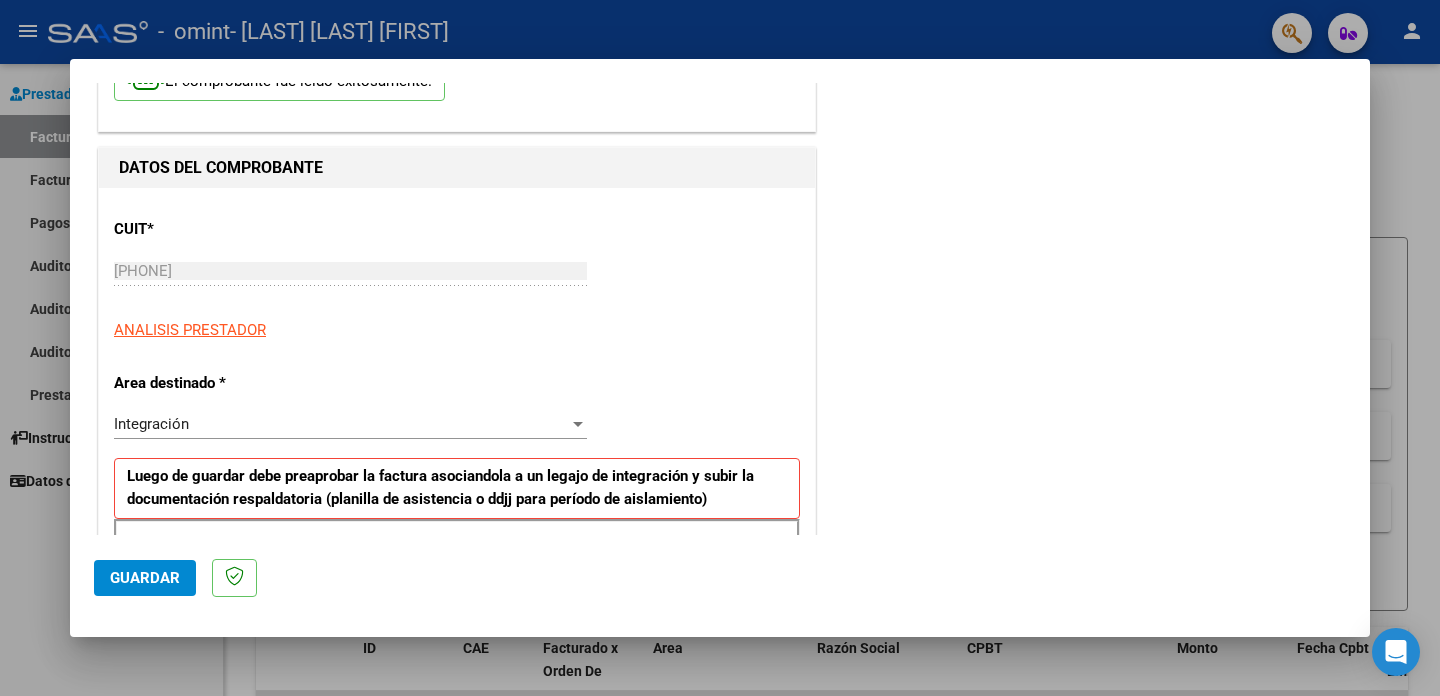 scroll, scrollTop: 146, scrollLeft: 0, axis: vertical 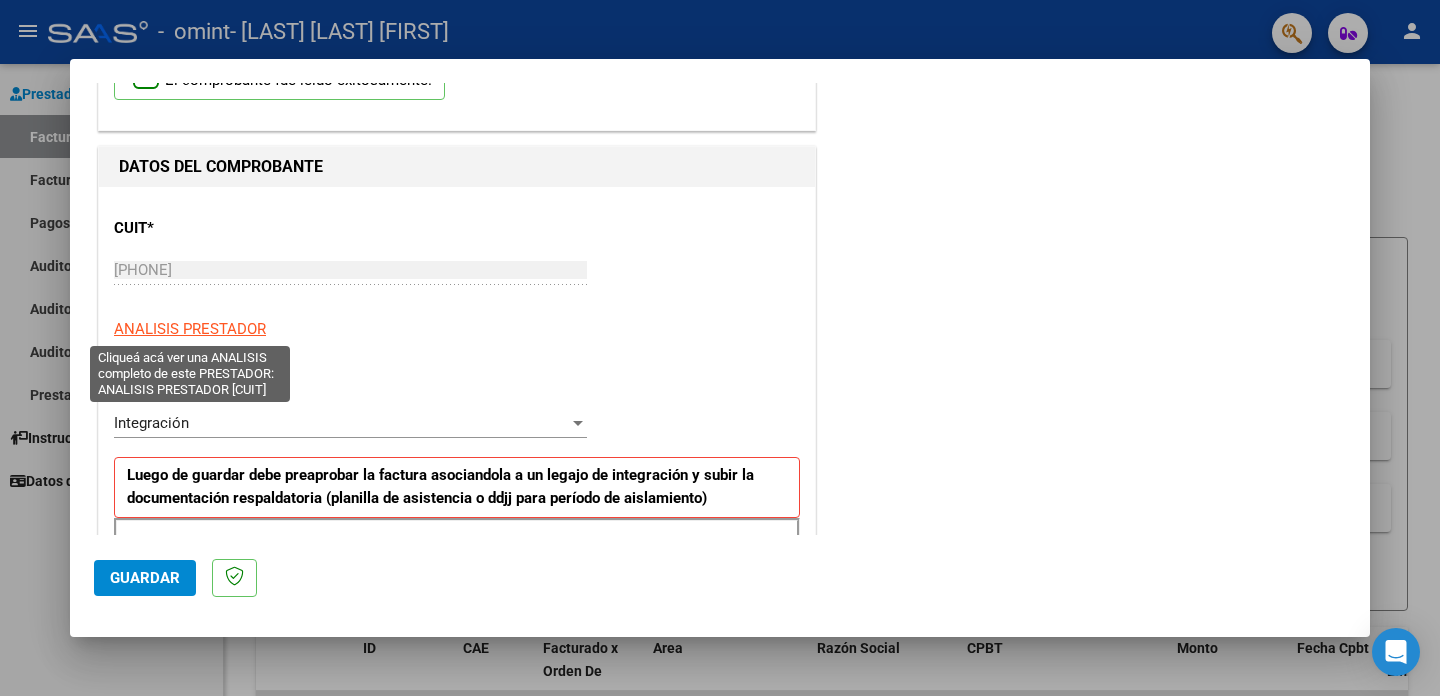 click on "ANALISIS PRESTADOR" at bounding box center [190, 329] 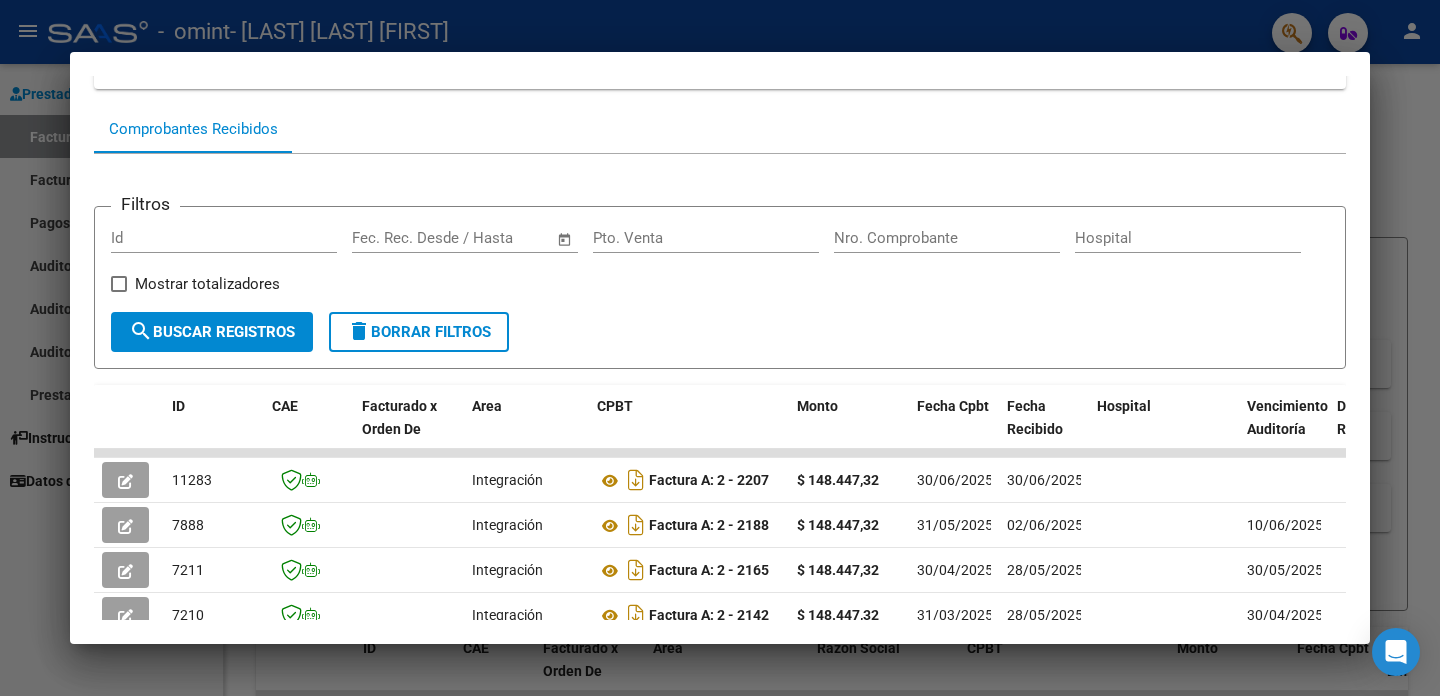 scroll, scrollTop: 169, scrollLeft: 0, axis: vertical 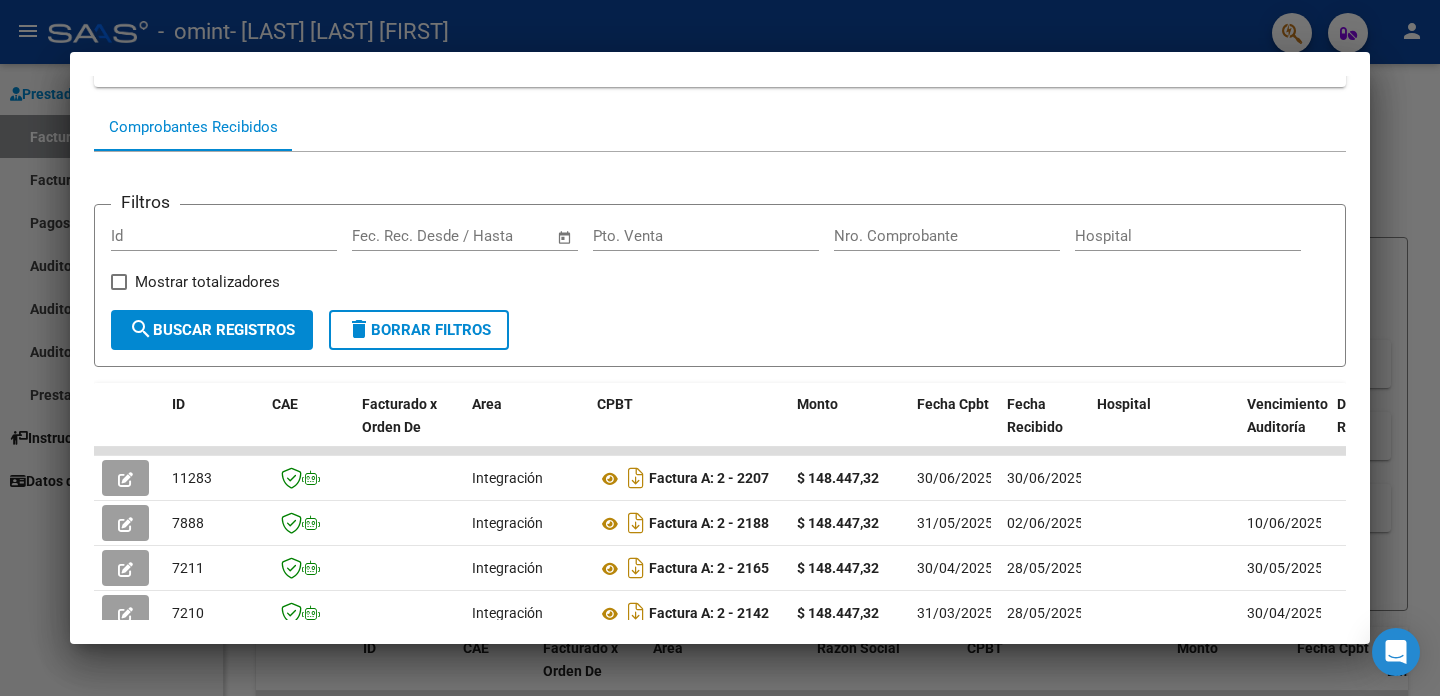 click at bounding box center (720, 348) 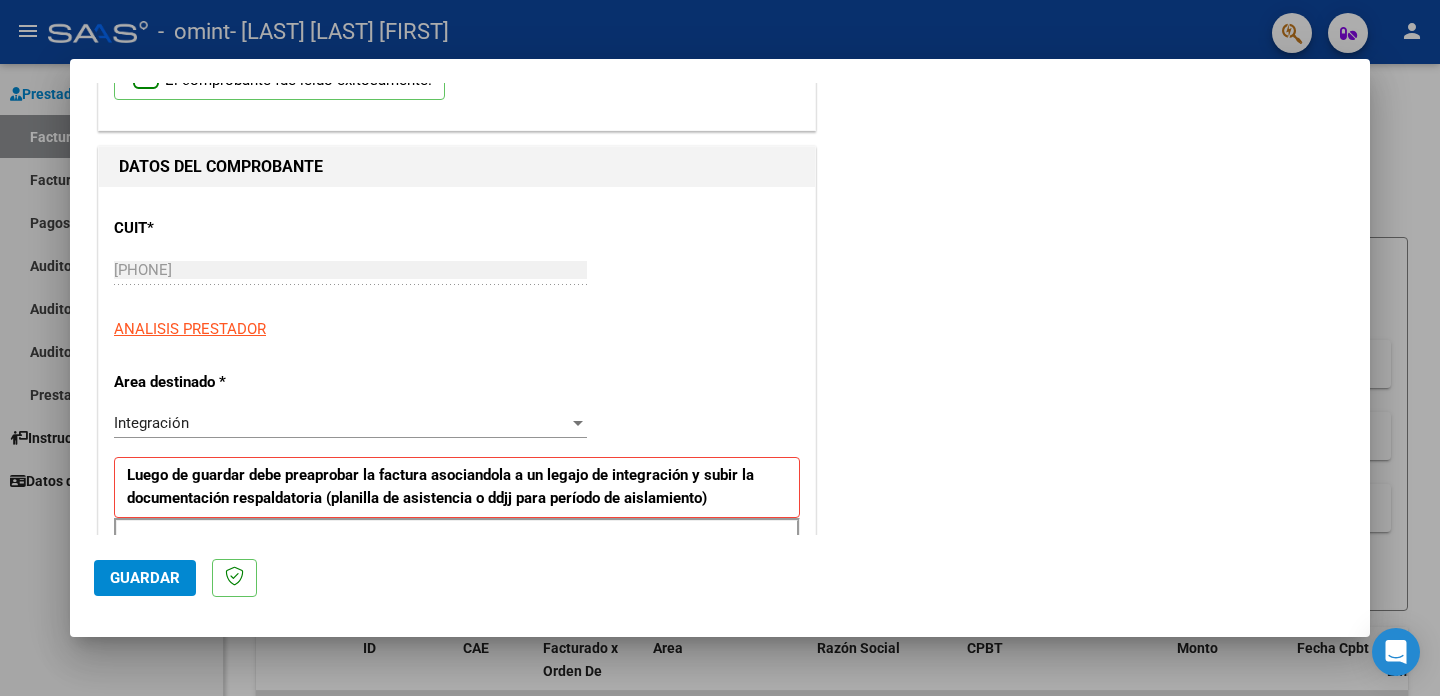 click on "Guardar" 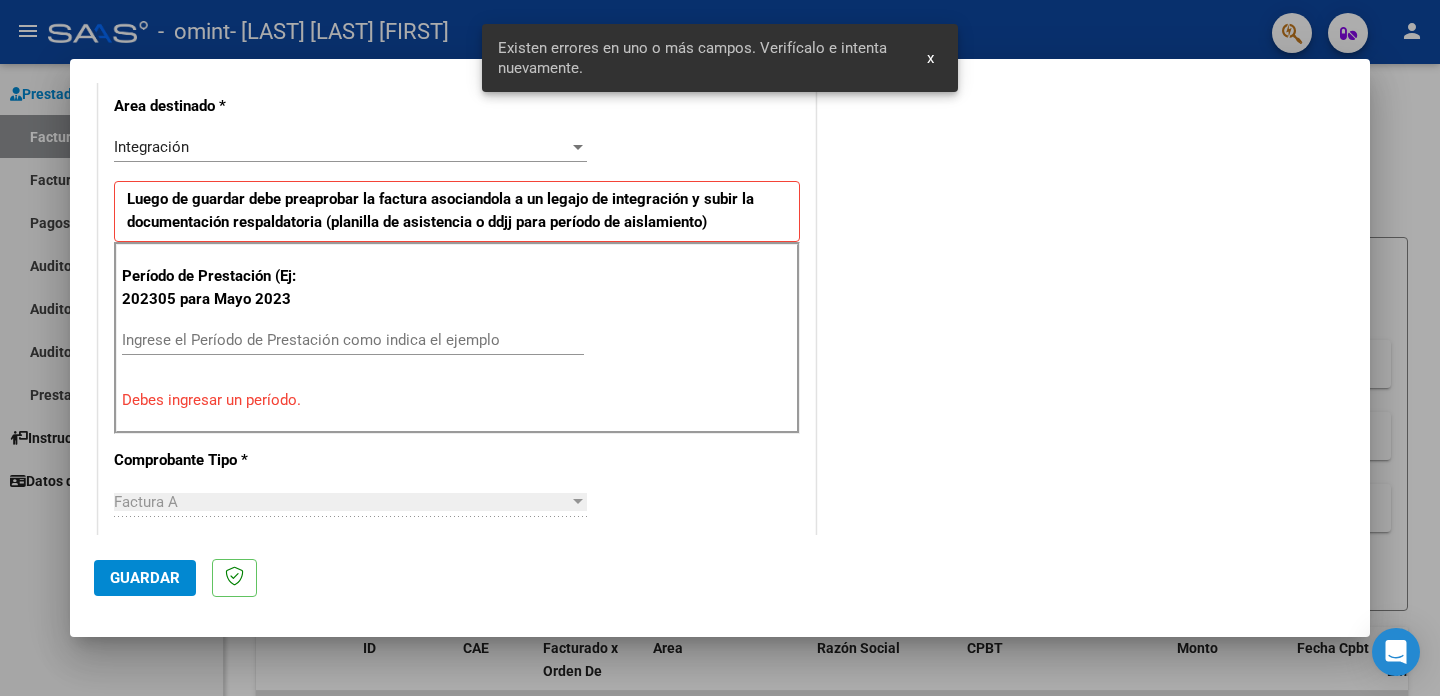 scroll, scrollTop: 430, scrollLeft: 0, axis: vertical 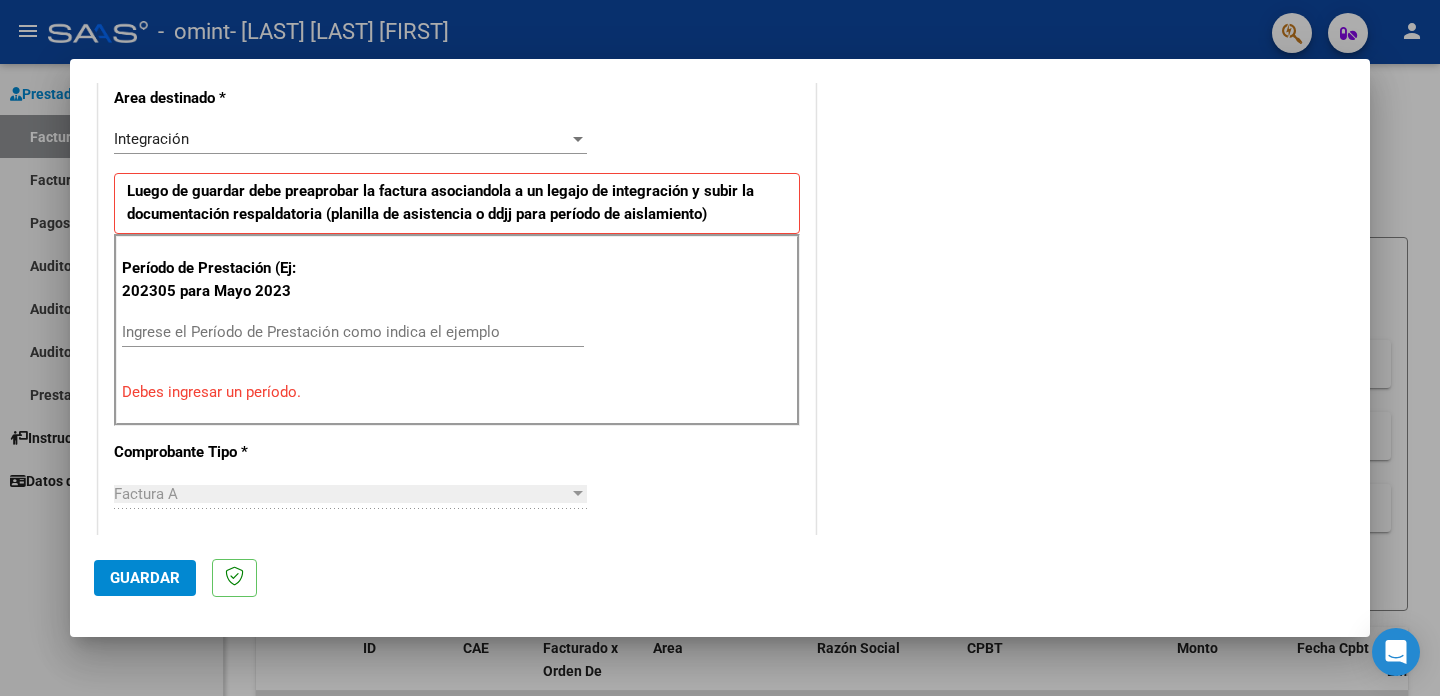 click on "Ingrese el Período de Prestación como indica el ejemplo" at bounding box center [353, 332] 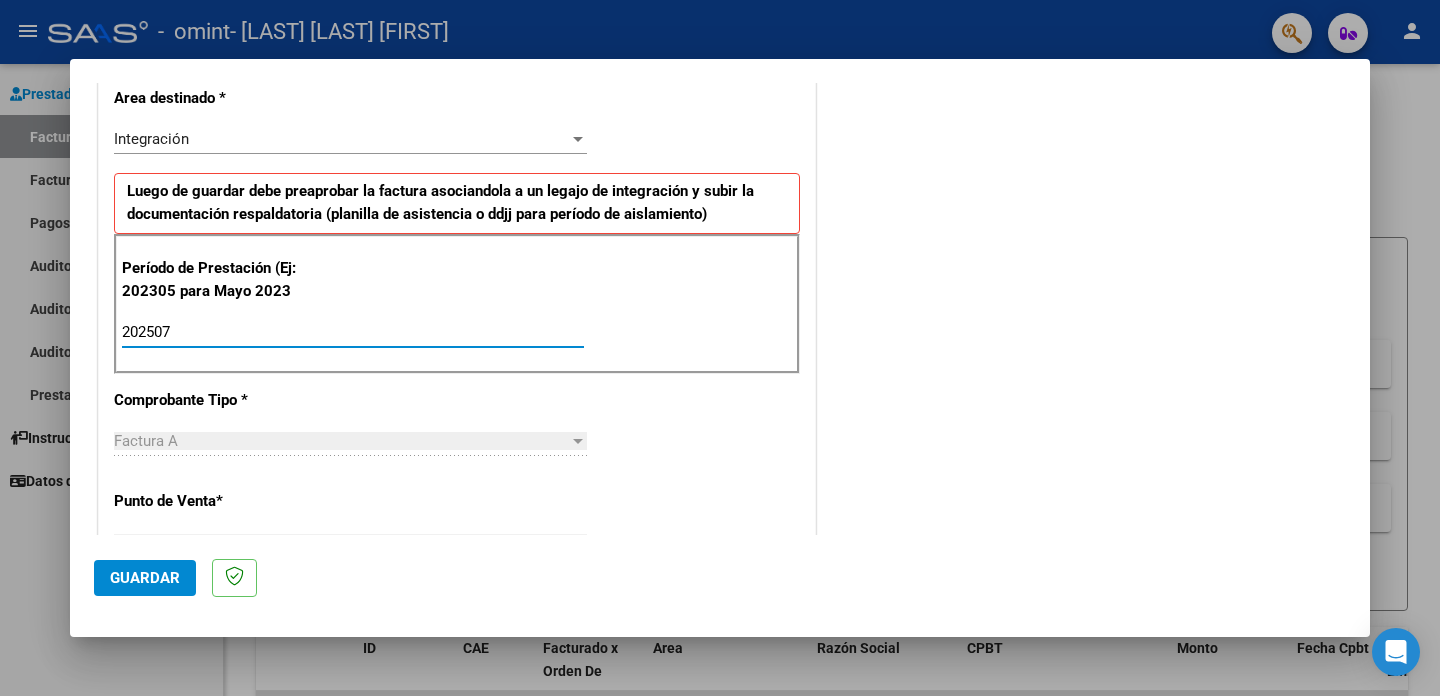 type on "202507" 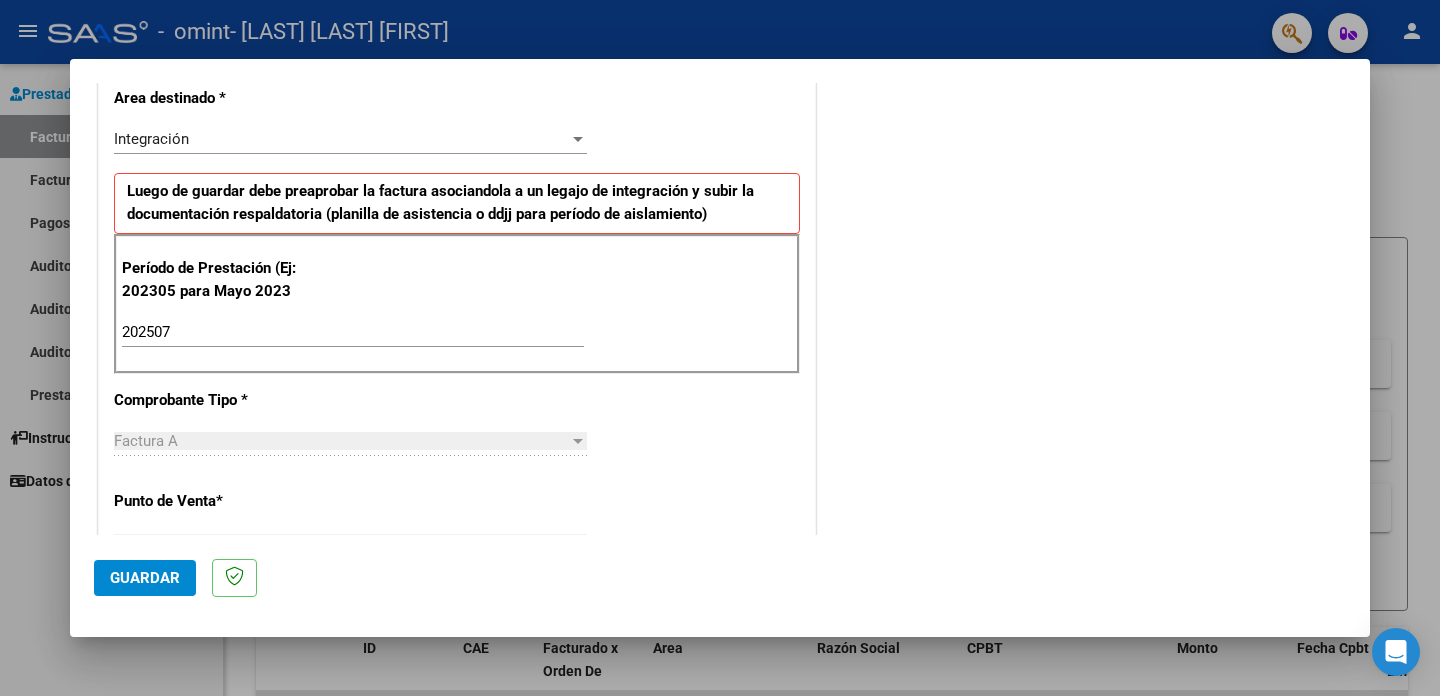 click on "Factura A" at bounding box center [341, 441] 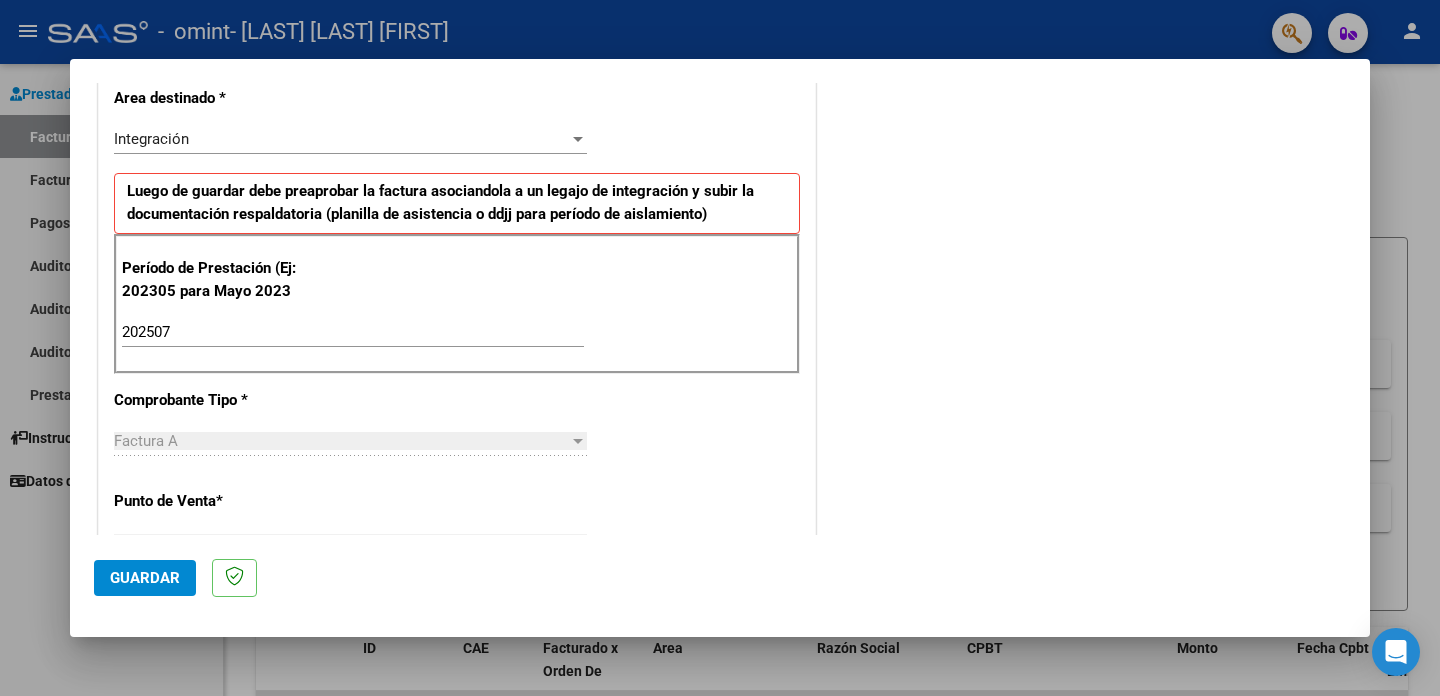 click on "CUIT  *   [CUIT] Ingresar CUIT  ANALISIS PRESTADOR  Area destinado * Integración Seleccionar Area Luego de guardar debe preaprobar la factura asociandola a un legajo de integración y subir la documentación respaldatoria (planilla de asistencia o ddjj para período de aislamiento)  Período de Prestación (Ej: 202305 para Mayo 2023    202507 Ingrese el Período de Prestación como indica el ejemplo   Comprobante Tipo * Factura A Seleccionar Tipo Punto de Venta  *   2 Ingresar el Nro.  Número  *   2228 Ingresar el Nro.  Monto  *   $ 148.447,32 Ingresar el monto  Fecha del Cpbt.  *   2025-07-31 Ingresar la fecha  CAE / CAEA (no ingrese CAI)    [CAE] Ingresar el CAE o CAEA (no ingrese CAI)  Fecha de Vencimiento    Ingresar la fecha  Ref. Externa    Ingresar la ref.  N° Liquidación    Ingresar el N° Liquidación" at bounding box center [457, 636] 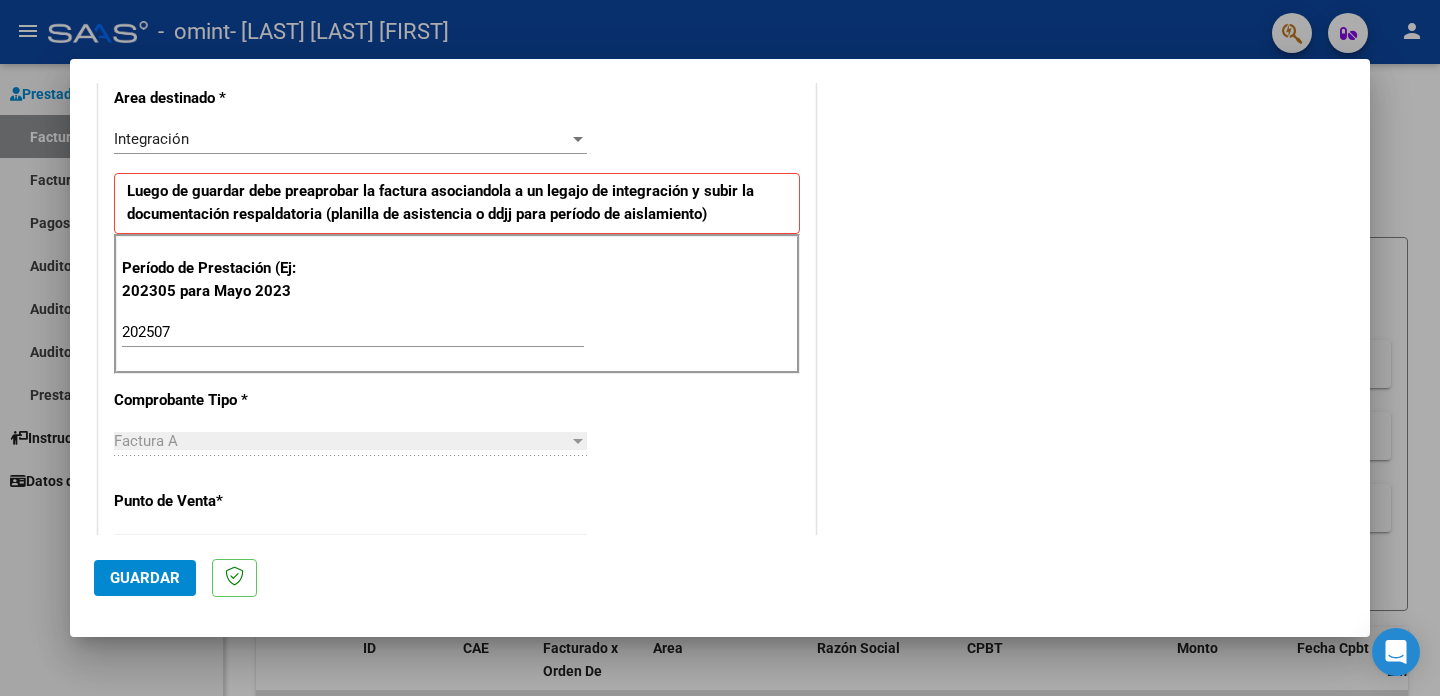 click at bounding box center [578, 441] 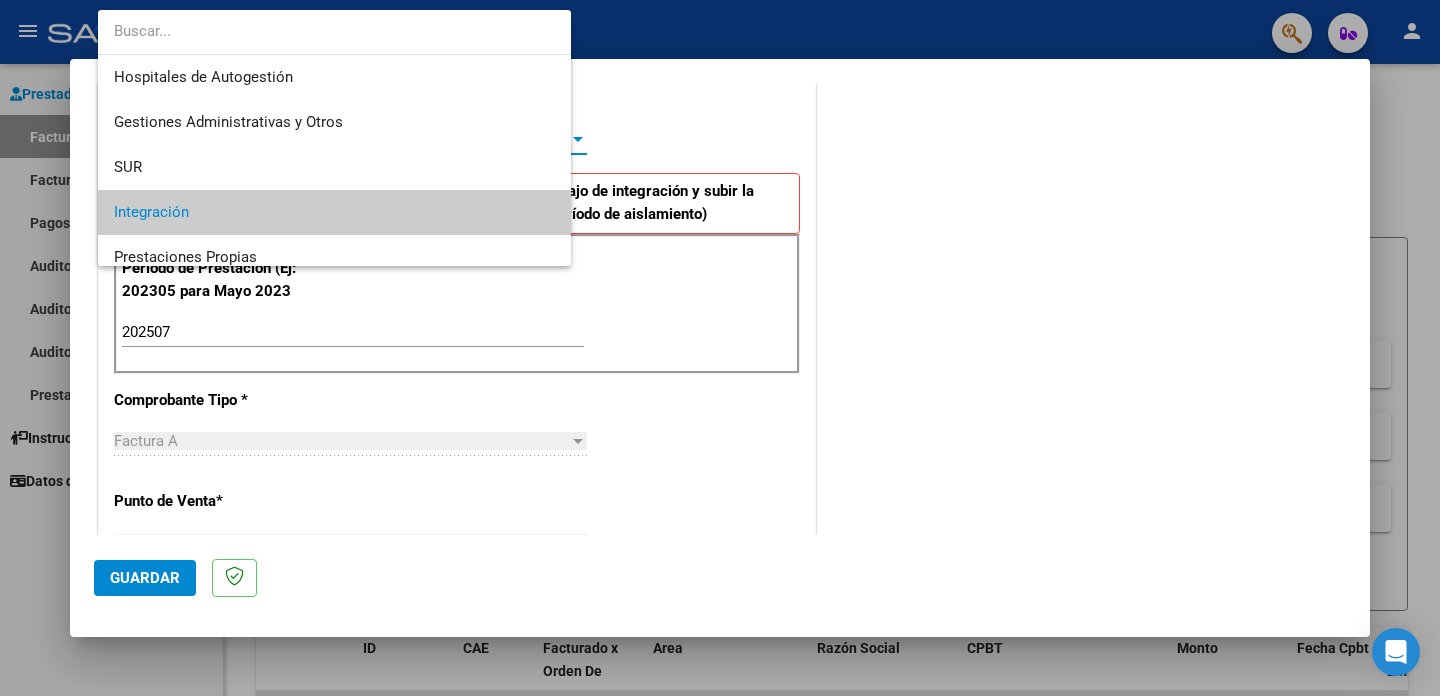 scroll, scrollTop: 74, scrollLeft: 0, axis: vertical 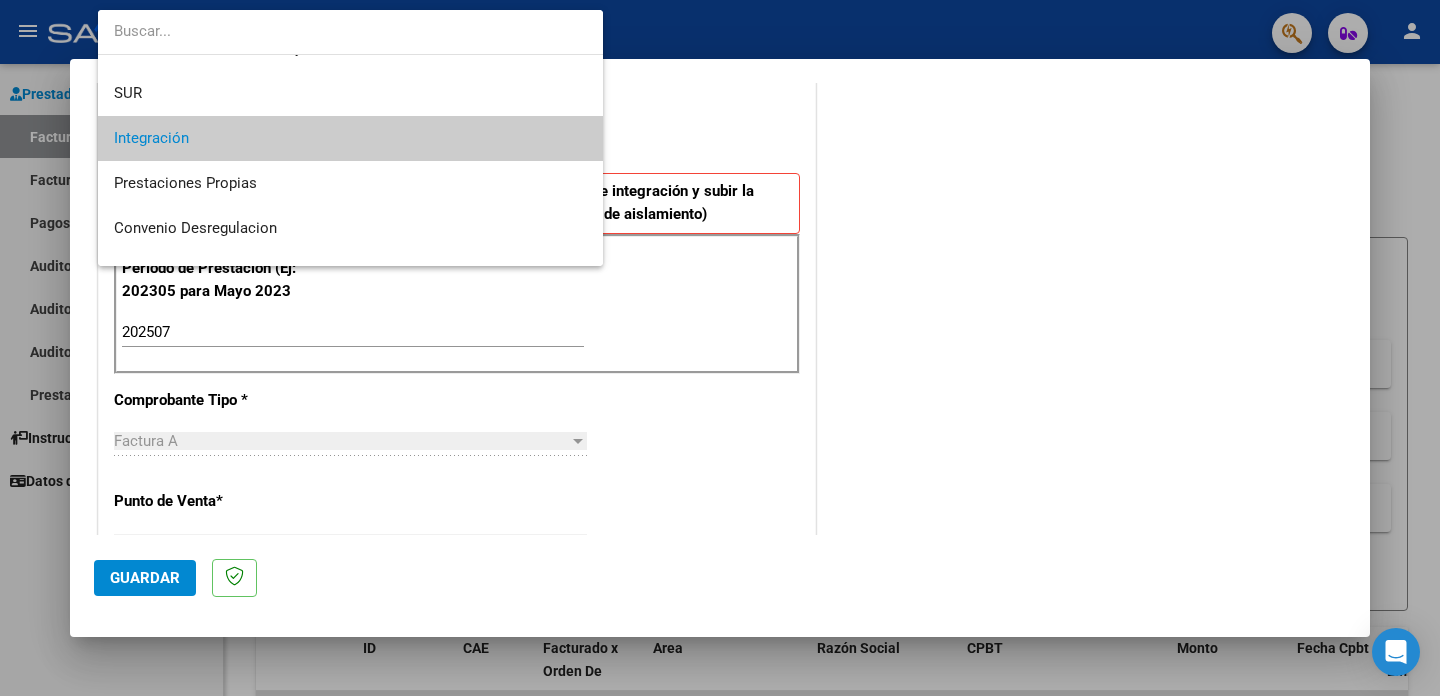 click at bounding box center [720, 348] 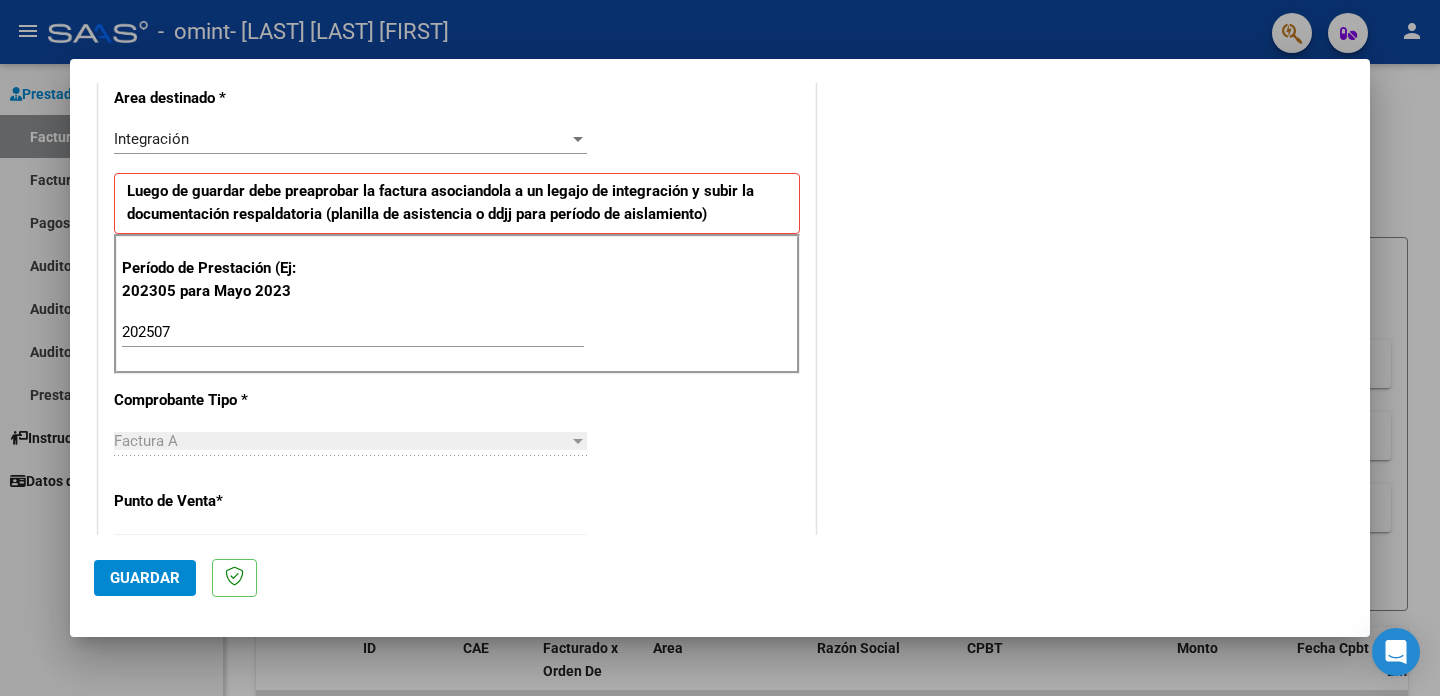 click on "Guardar" 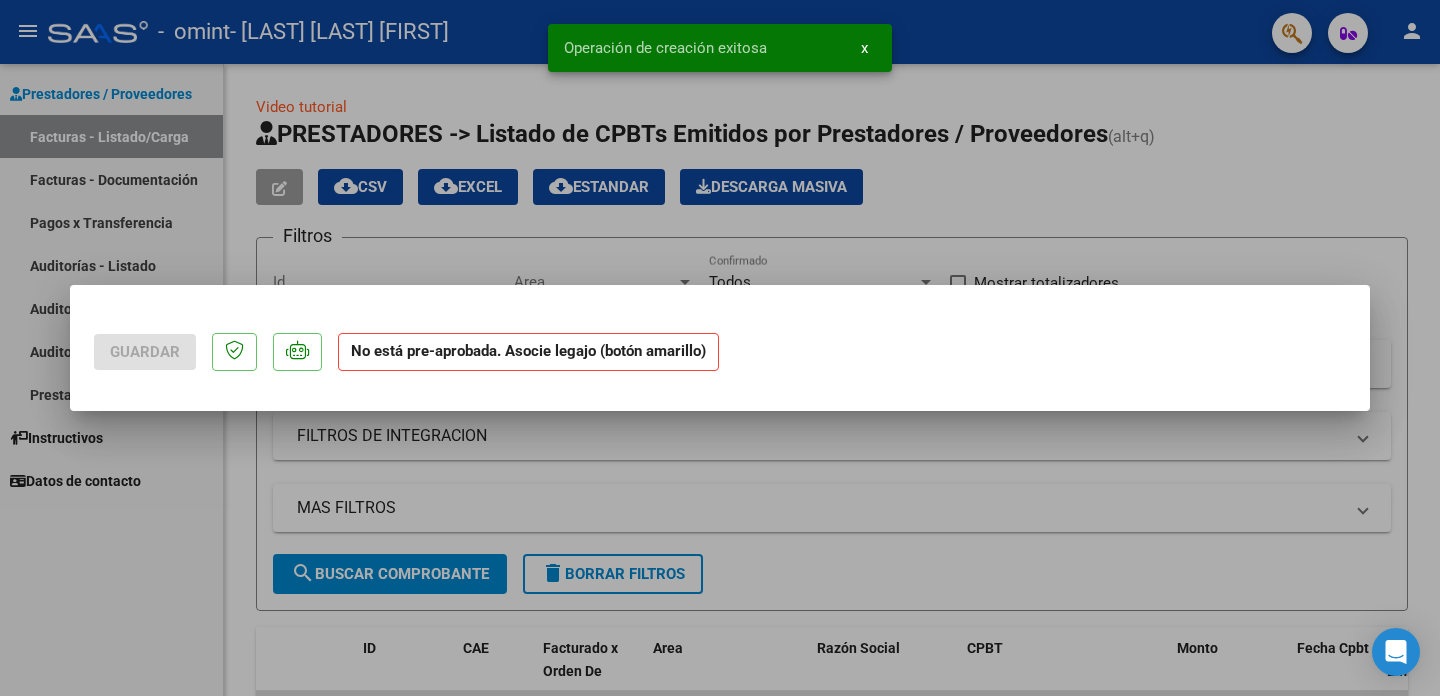 scroll, scrollTop: 0, scrollLeft: 0, axis: both 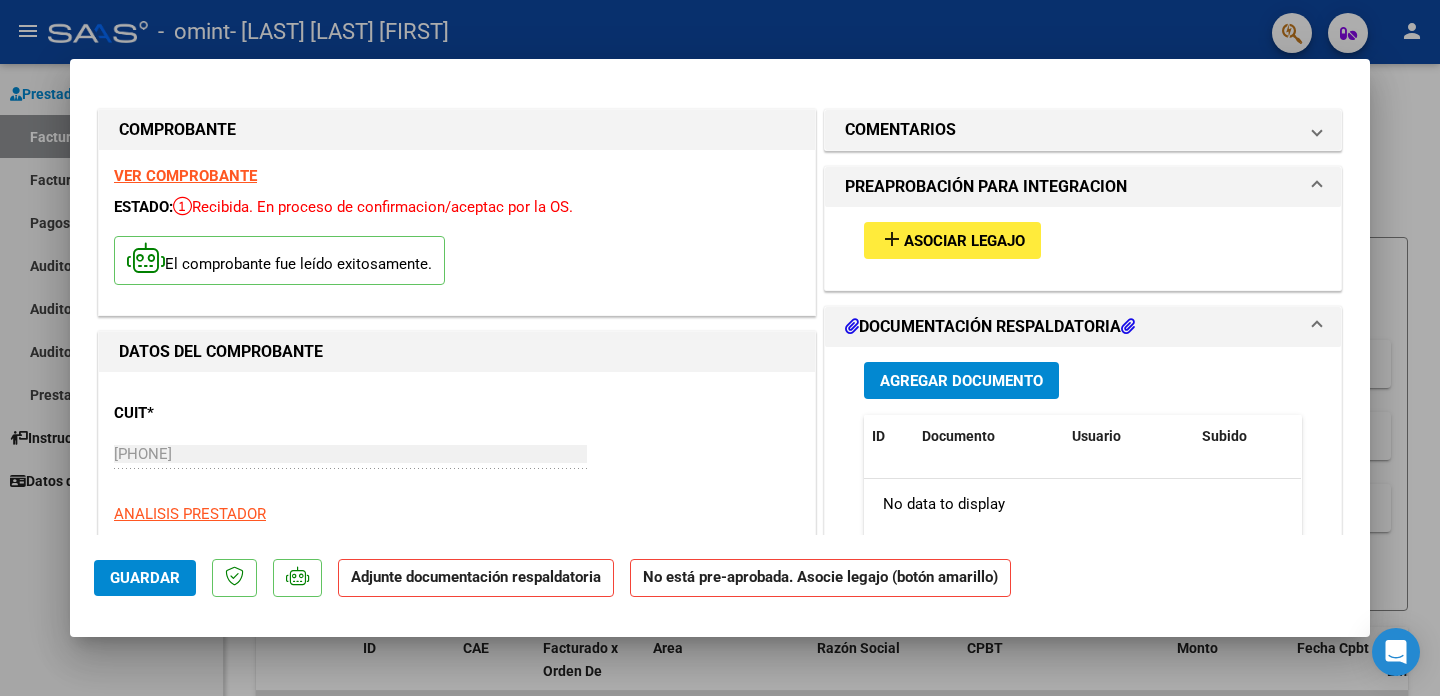 click on "Adjunte documentación respaldatoria" 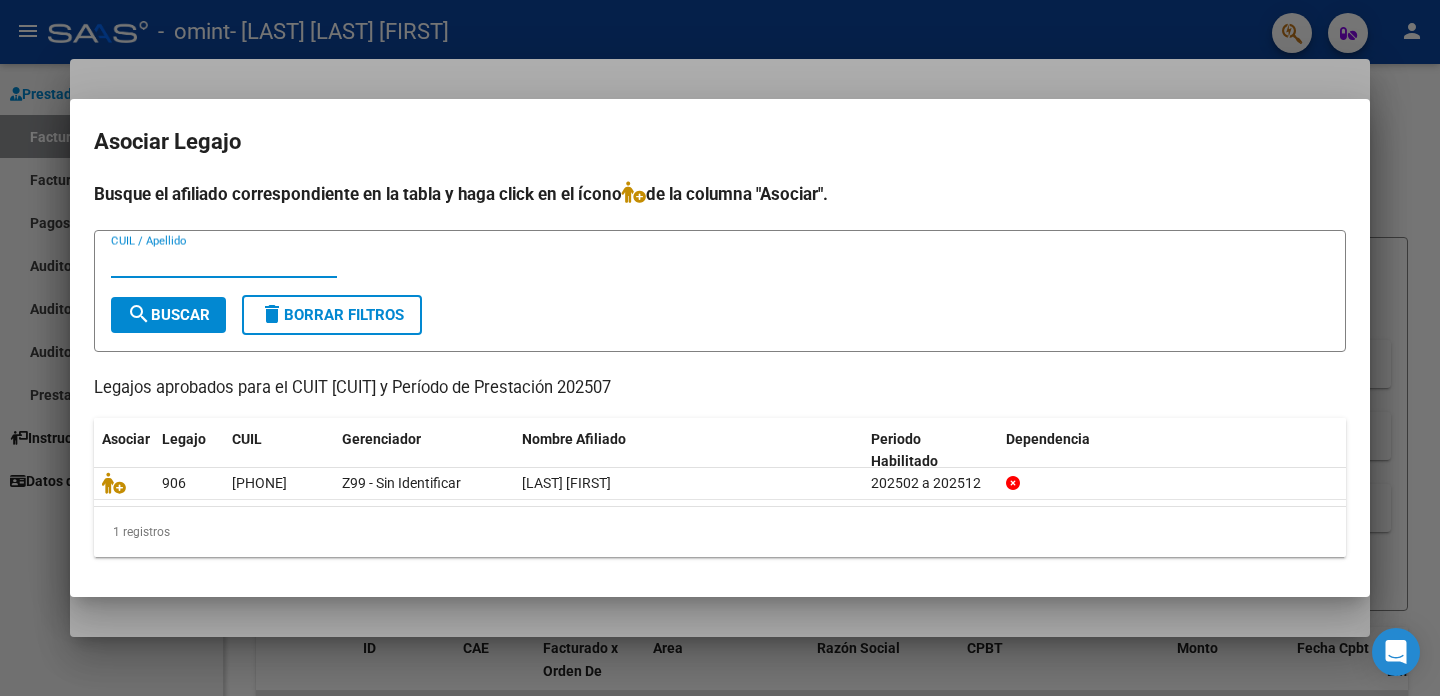 click at bounding box center [720, 348] 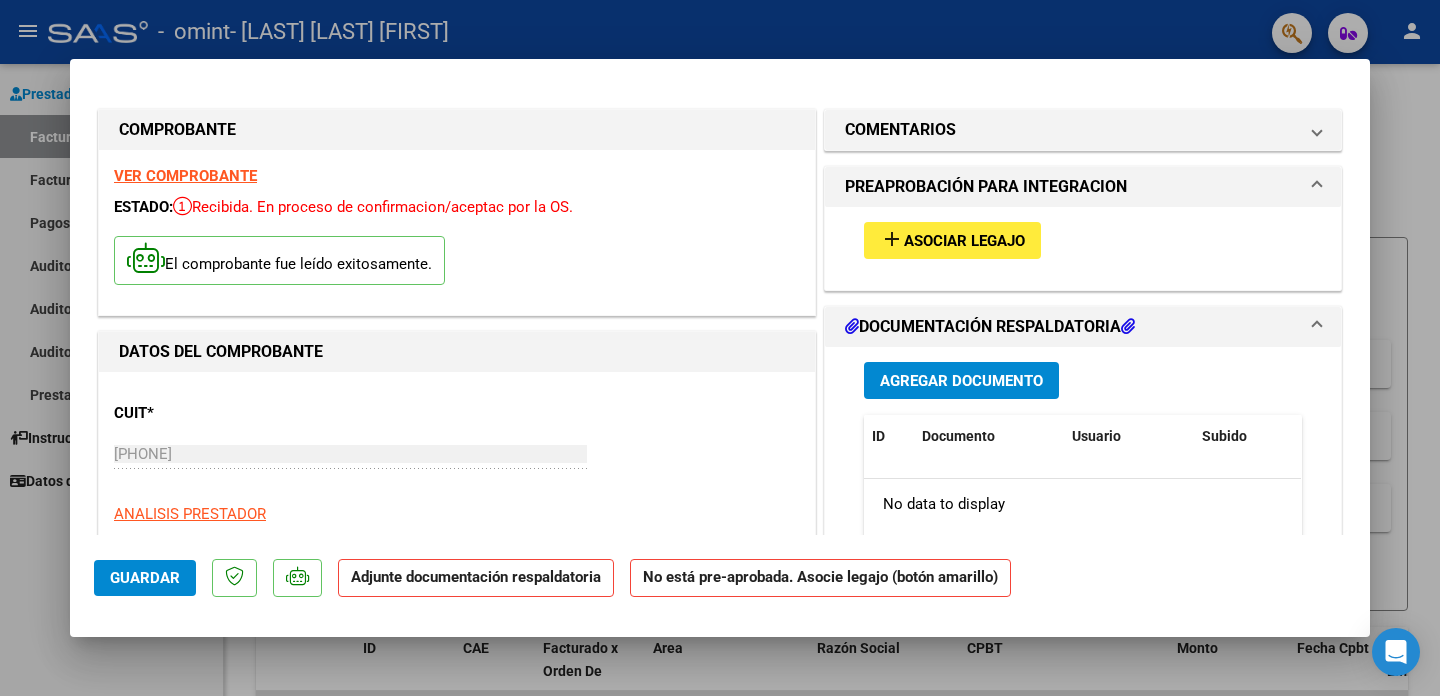 click on "Agregar Documento" at bounding box center (961, 381) 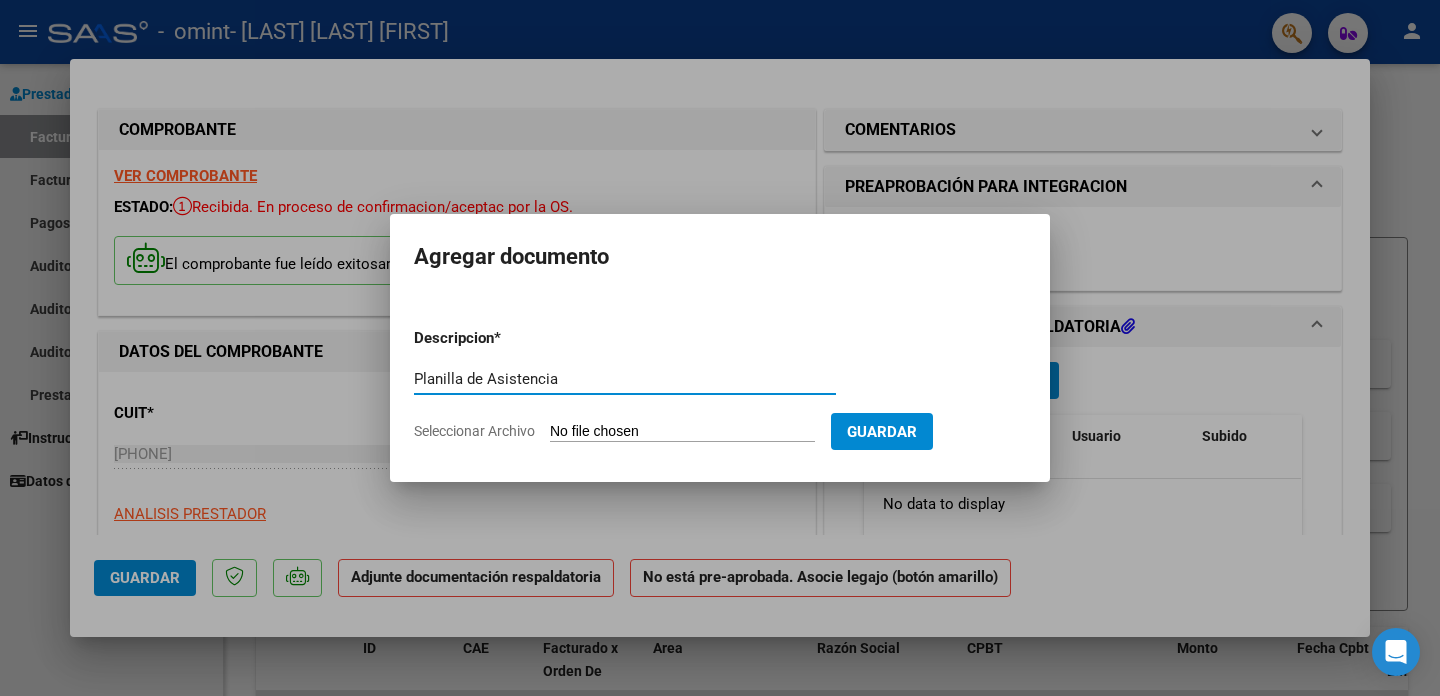 type on "Planilla de Asistencia" 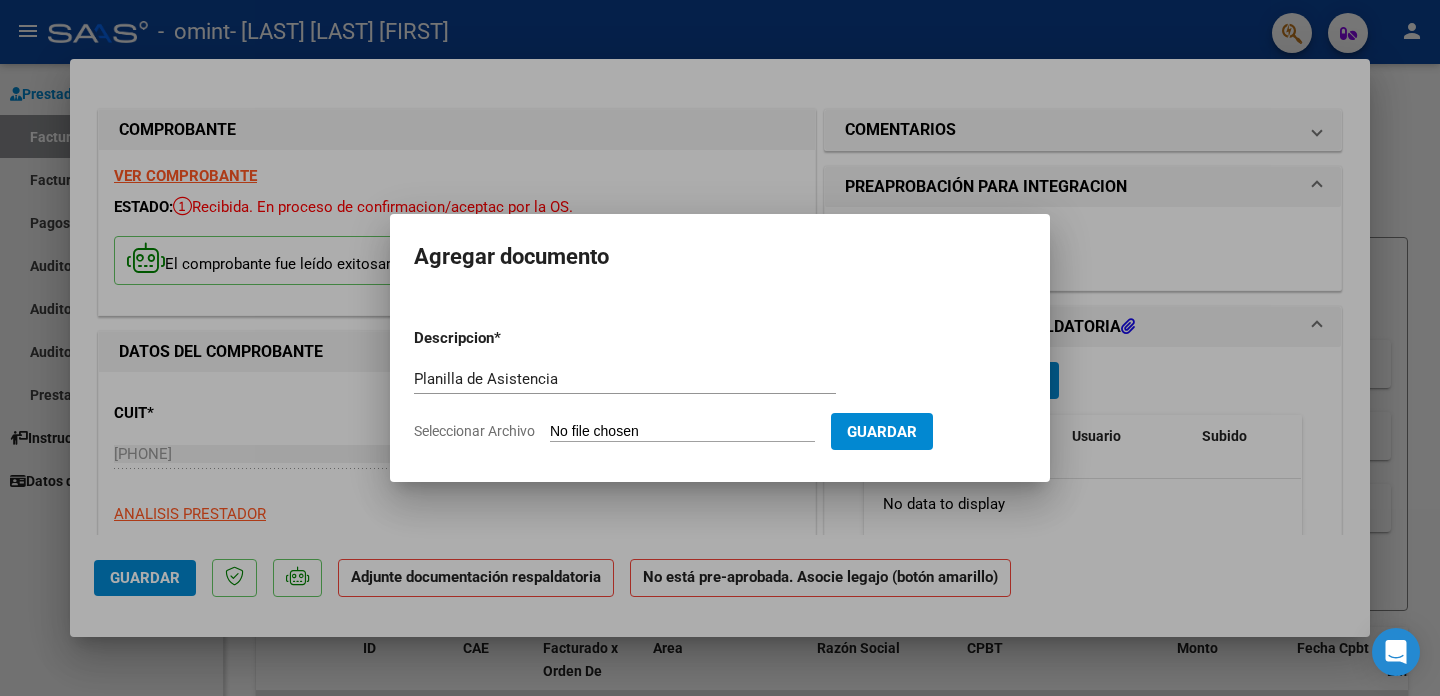 click on "Seleccionar Archivo" at bounding box center (682, 432) 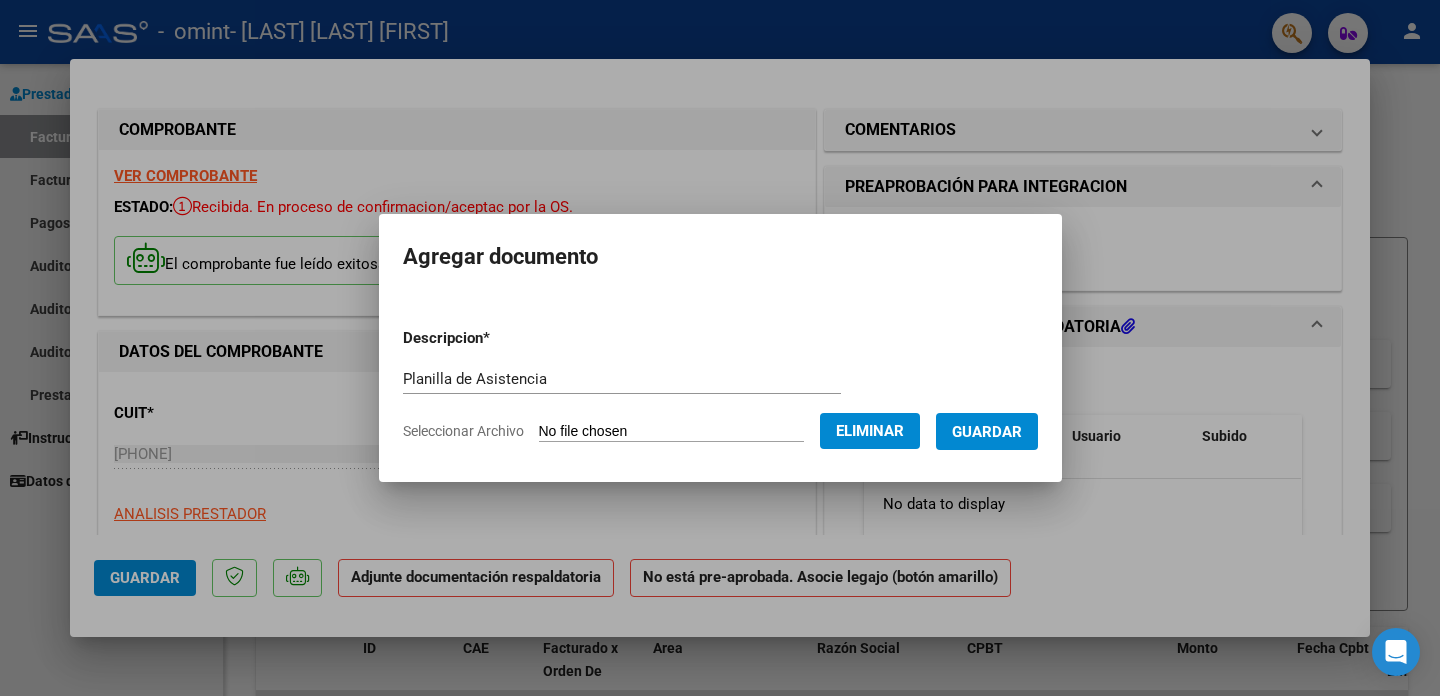 click on "Guardar" at bounding box center [987, 432] 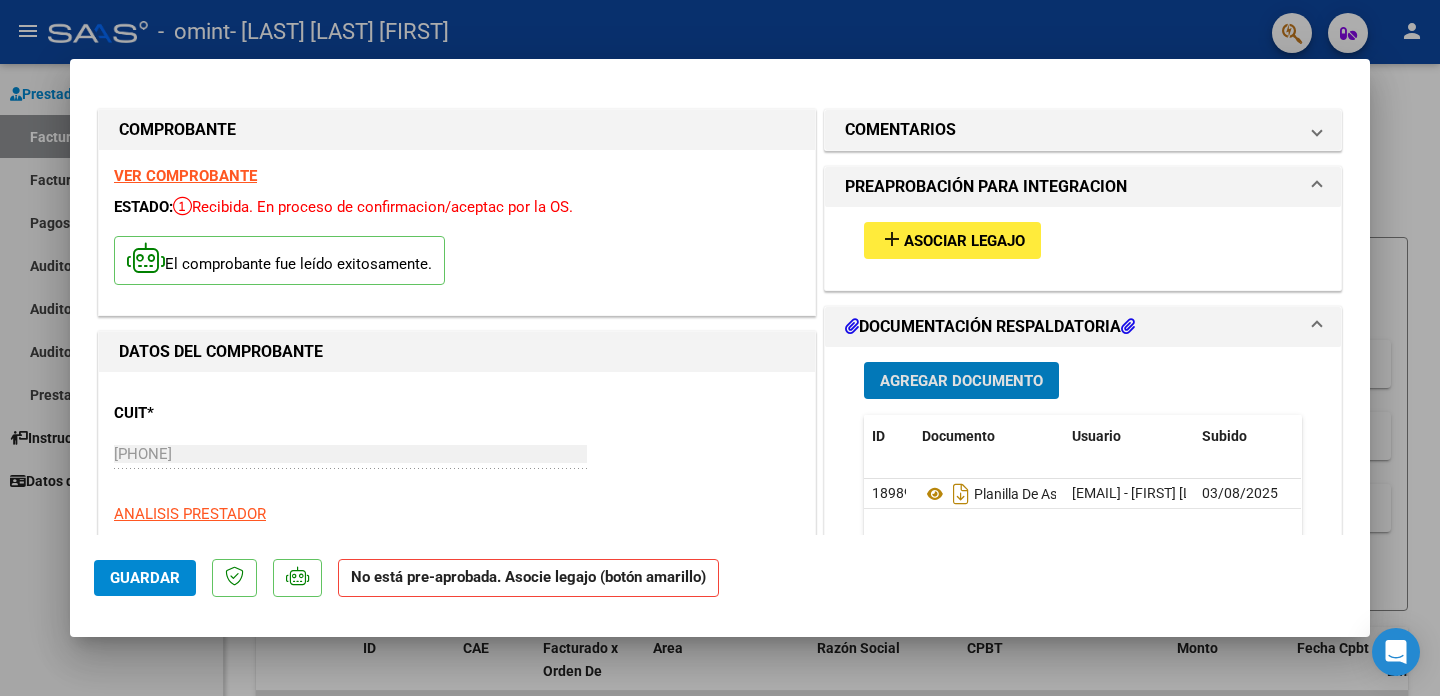 click at bounding box center [720, 348] 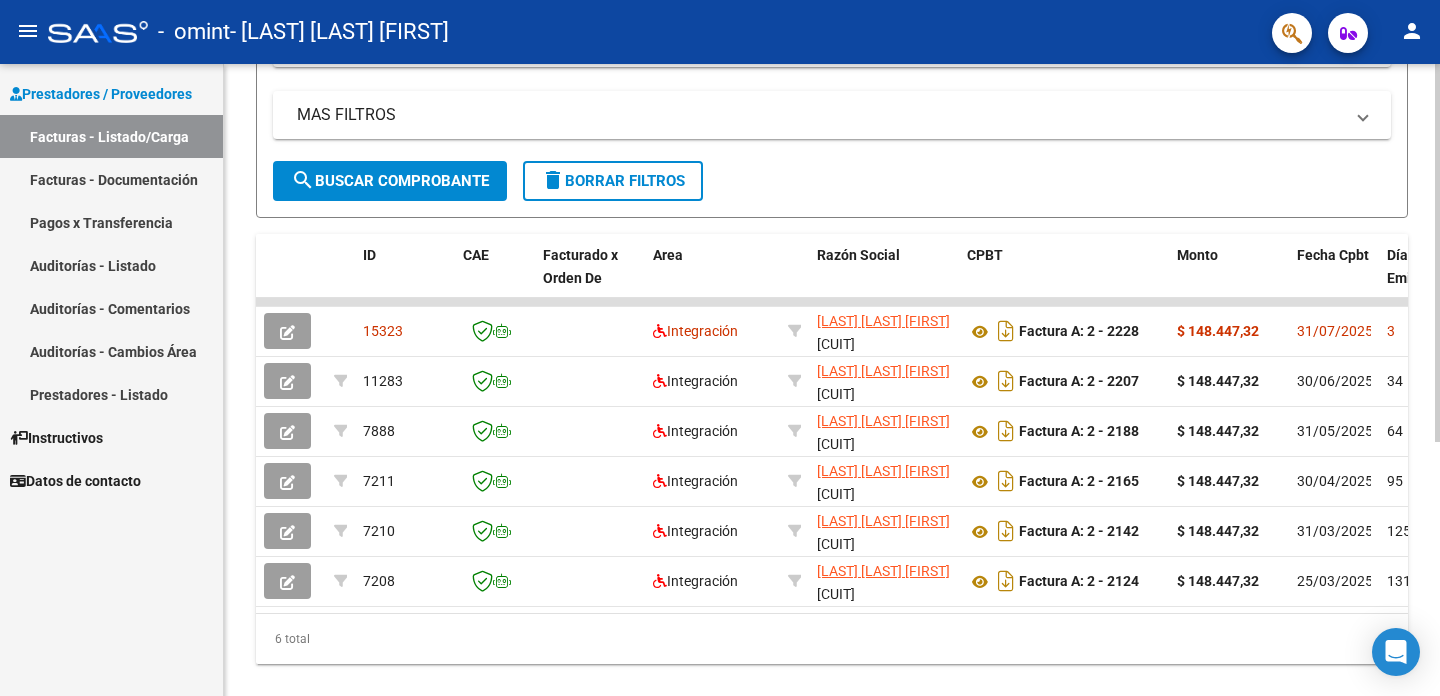 scroll, scrollTop: 397, scrollLeft: 0, axis: vertical 